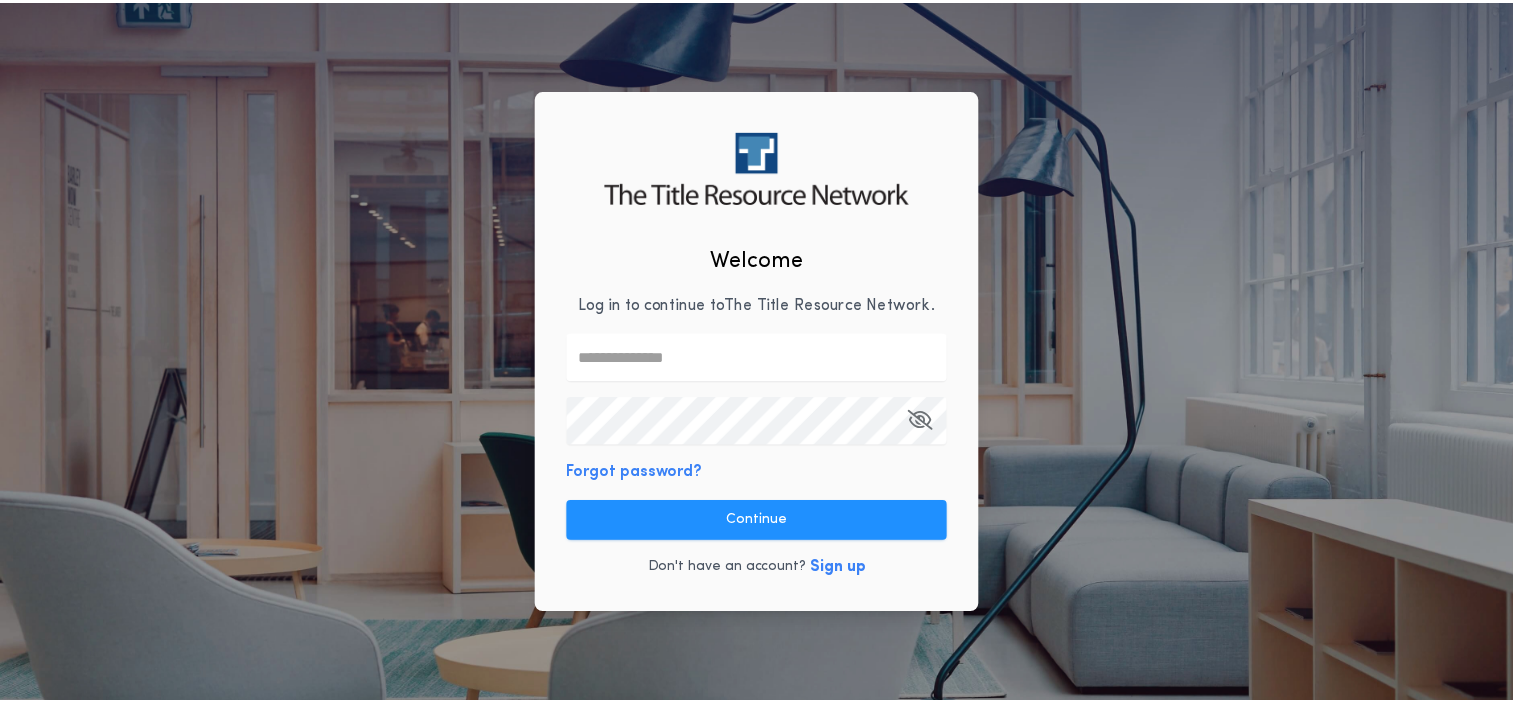 scroll, scrollTop: 0, scrollLeft: 0, axis: both 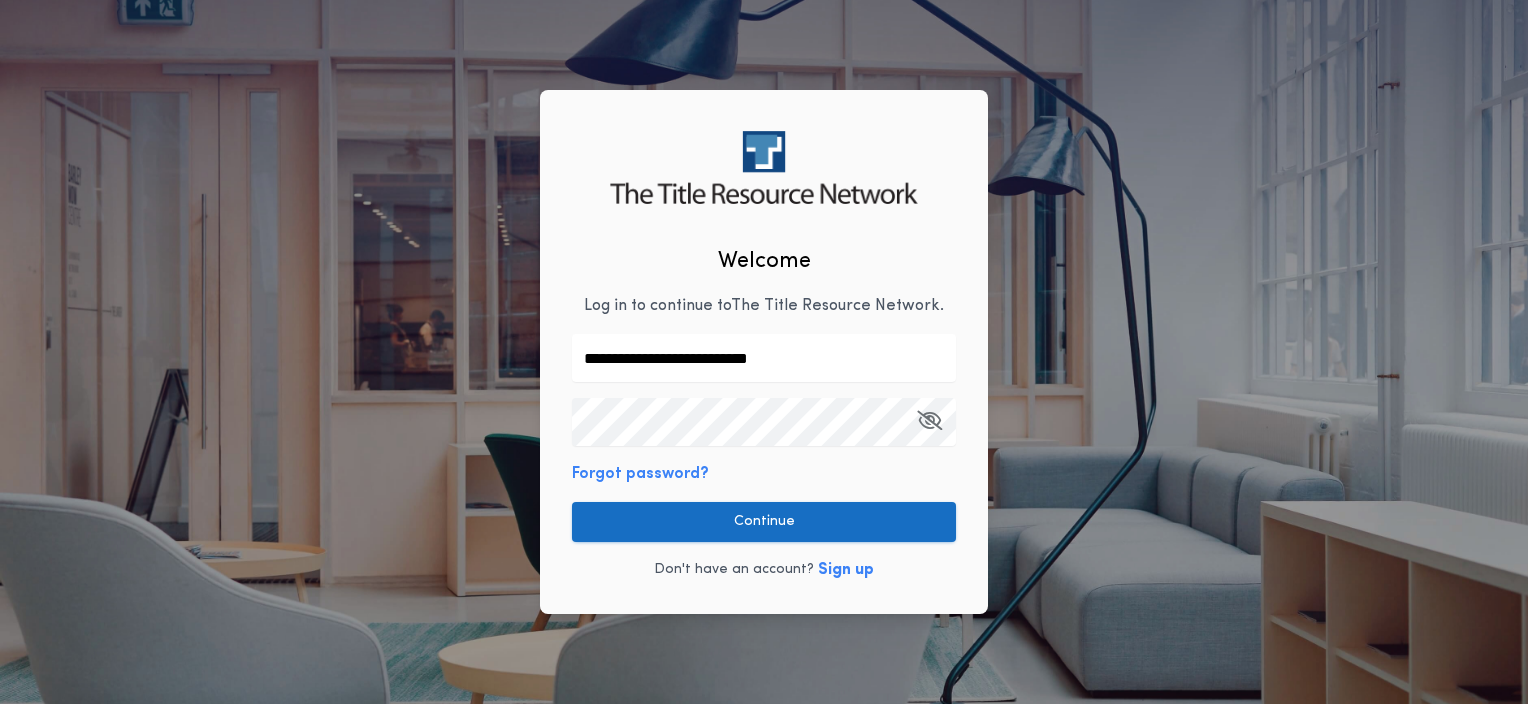 click on "Continue" at bounding box center [764, 522] 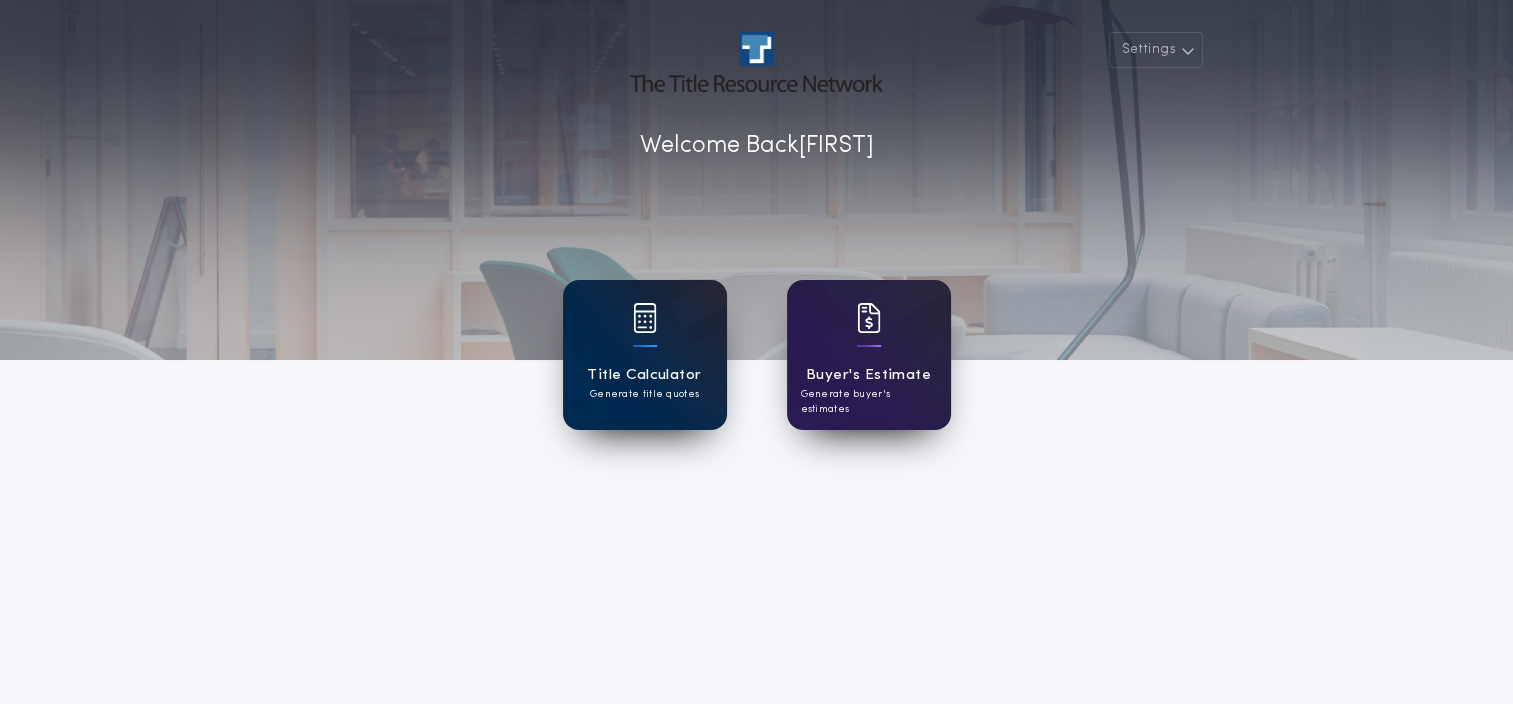 click on "Title Calculator Generate title quotes" at bounding box center (645, 355) 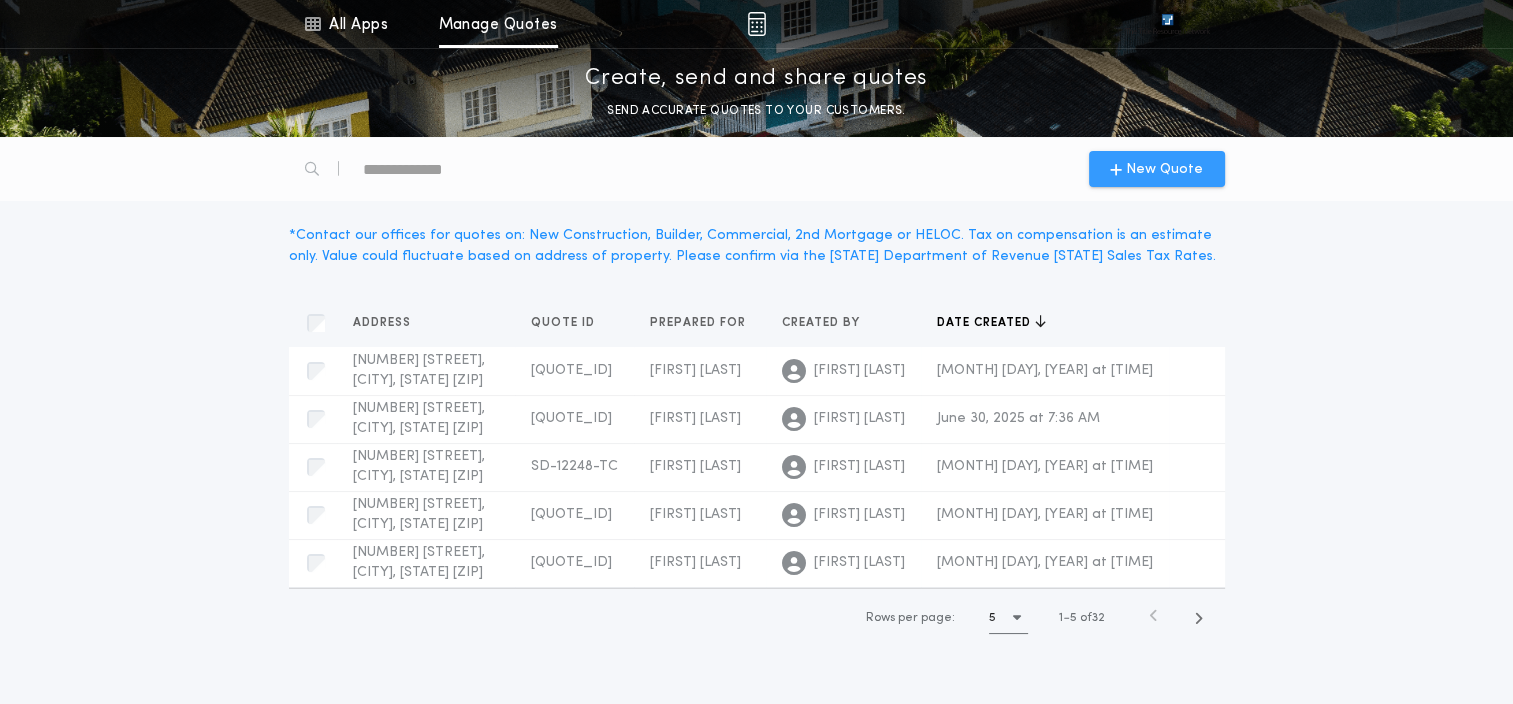 click on "New Quote" at bounding box center (1164, 169) 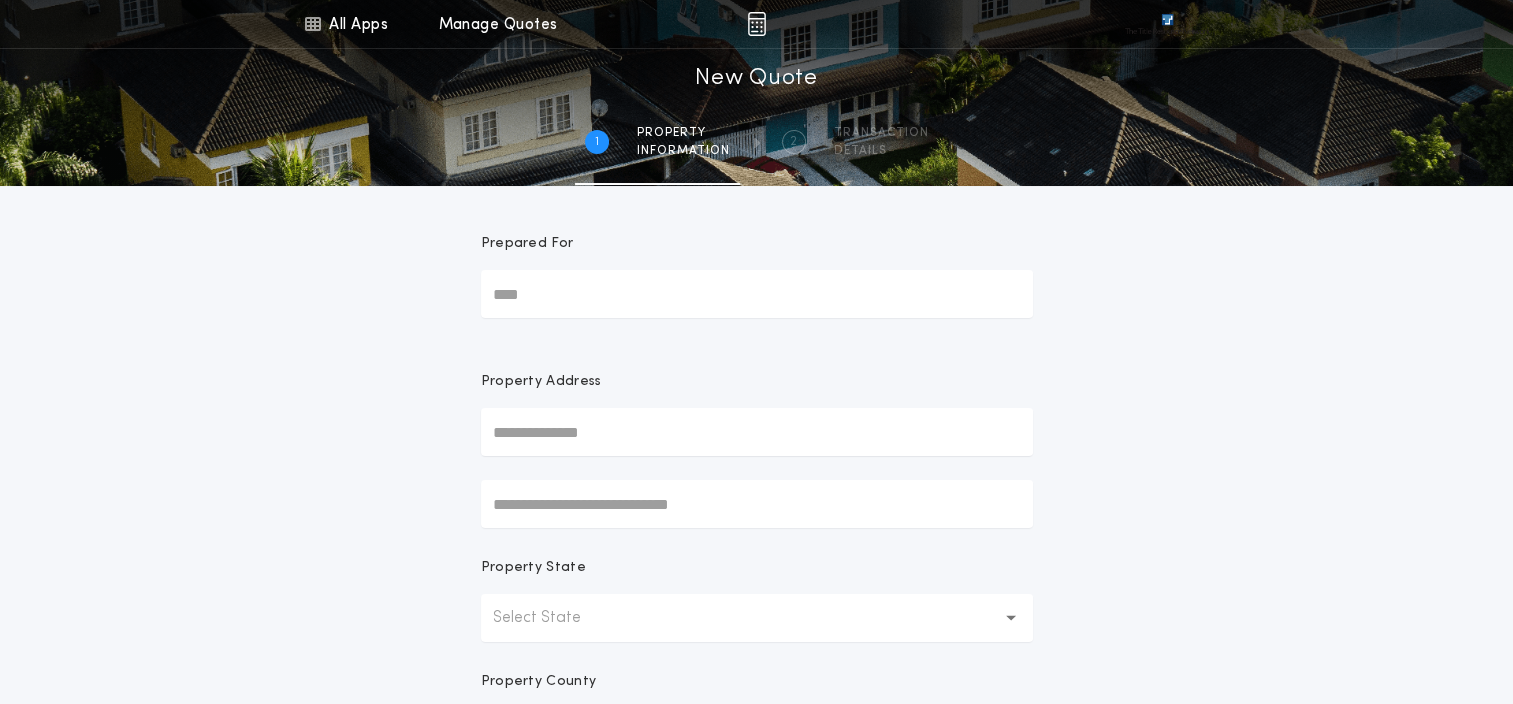 click on "Prepared For" at bounding box center (757, 294) 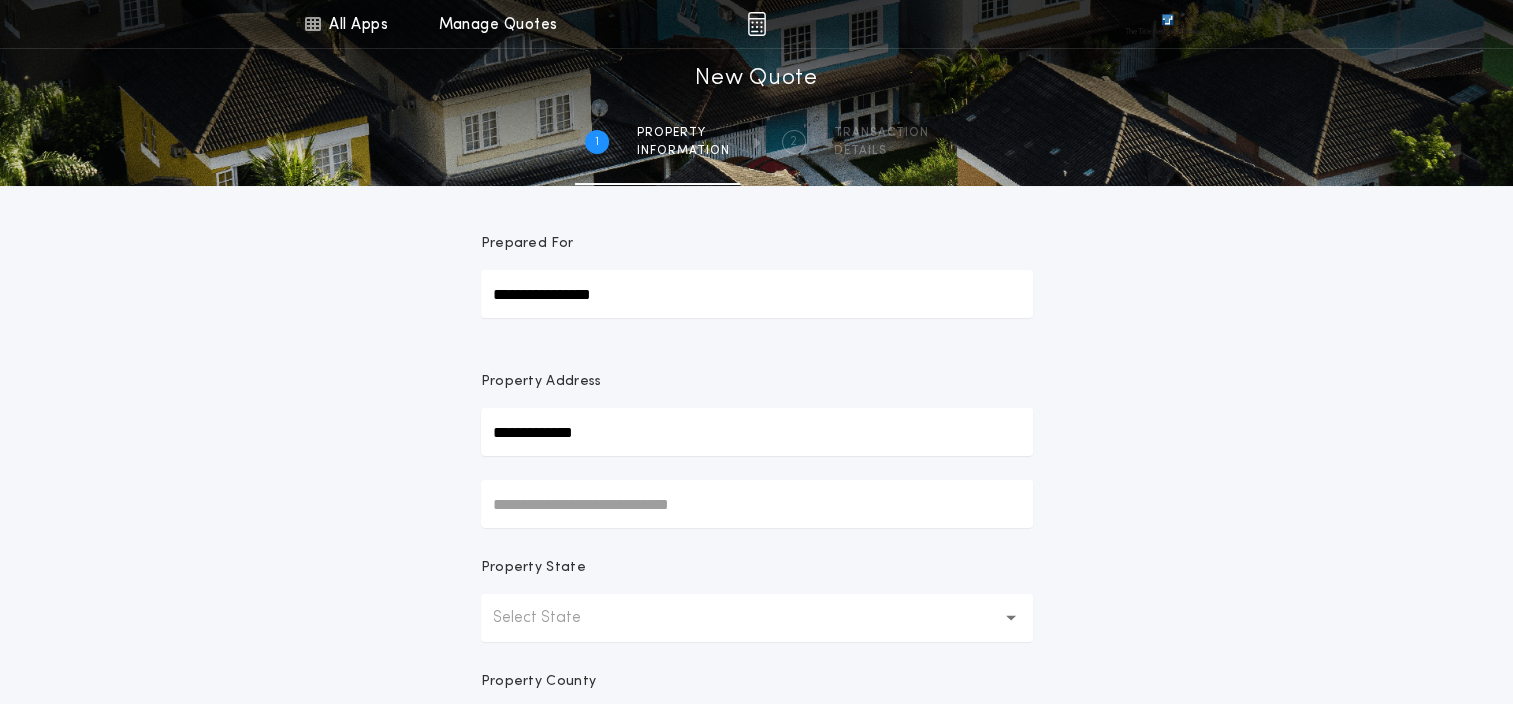 click on "**********" at bounding box center (756, 571) 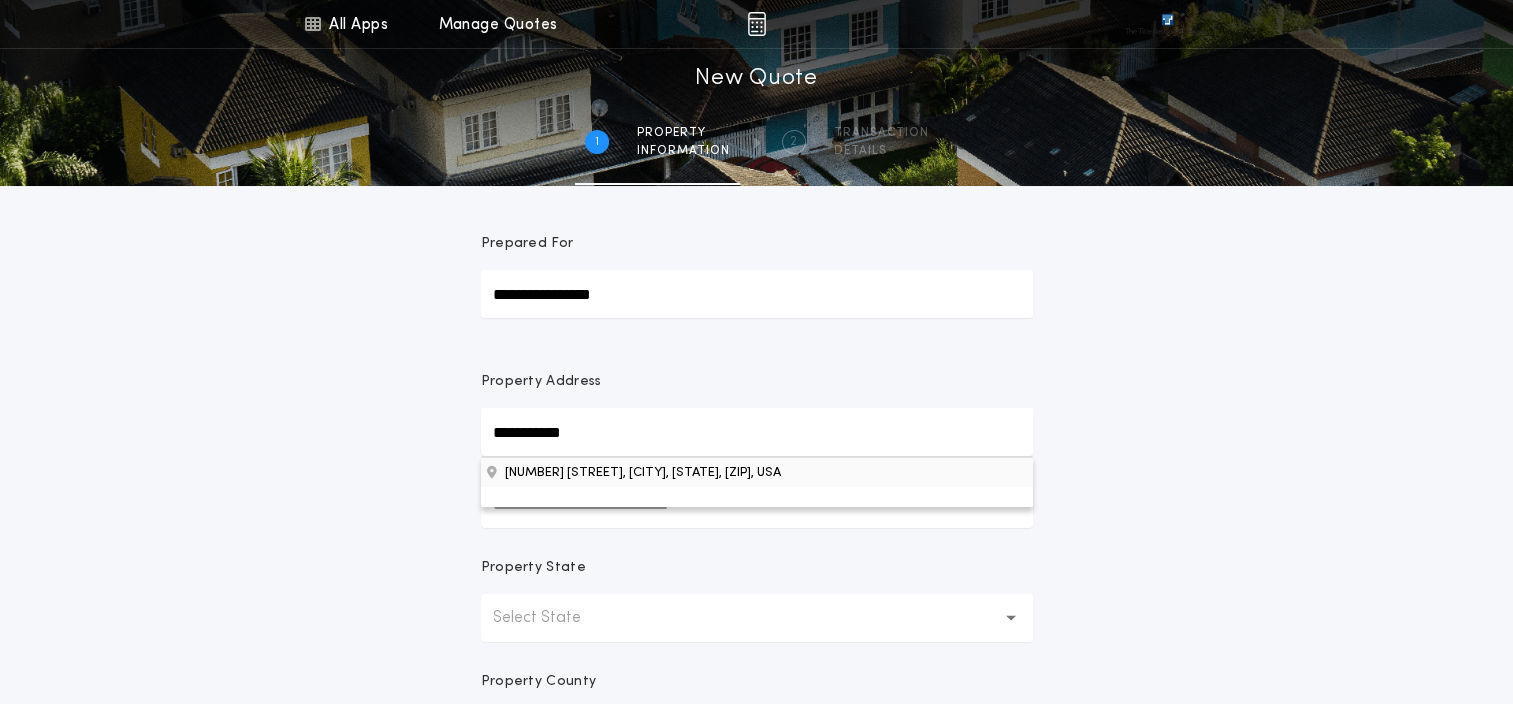 type on "**********" 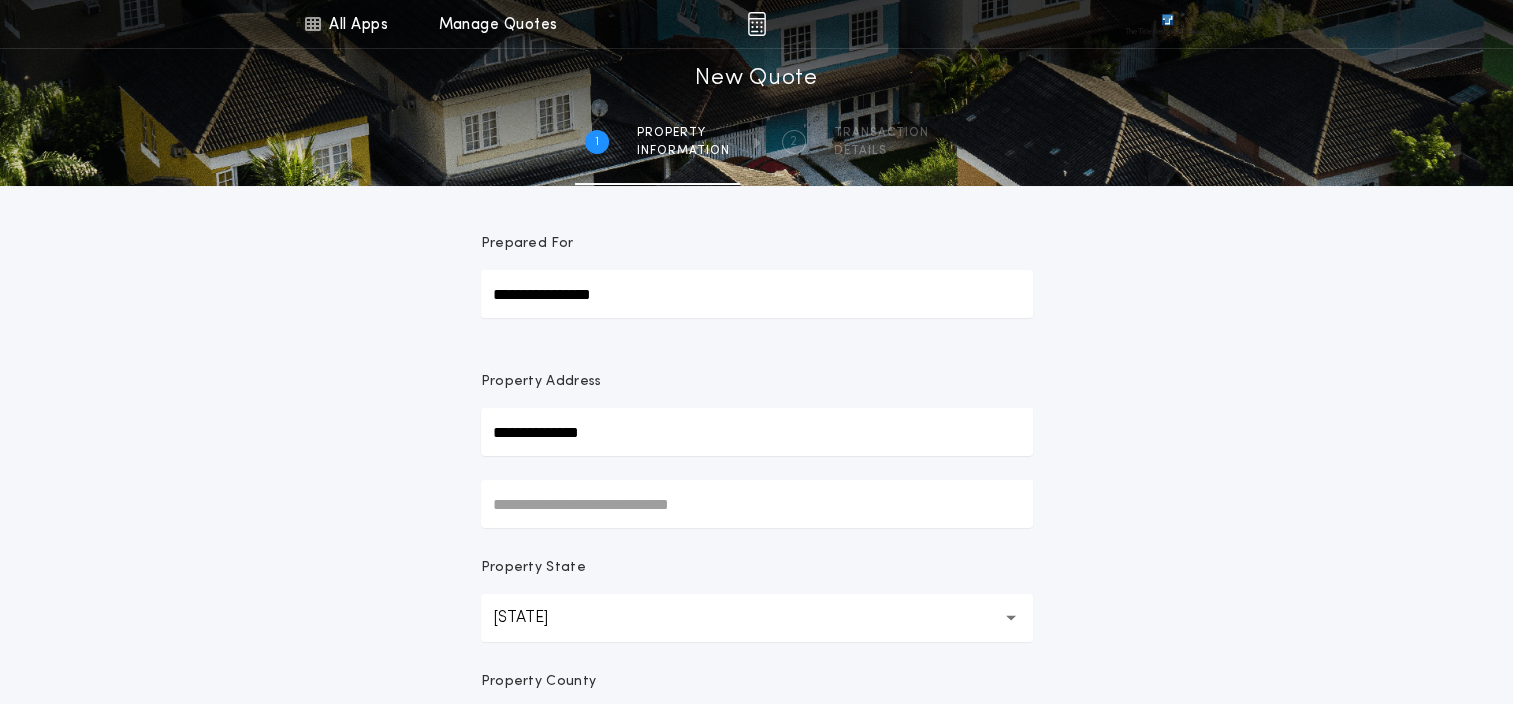 click on "**********" at bounding box center [756, 571] 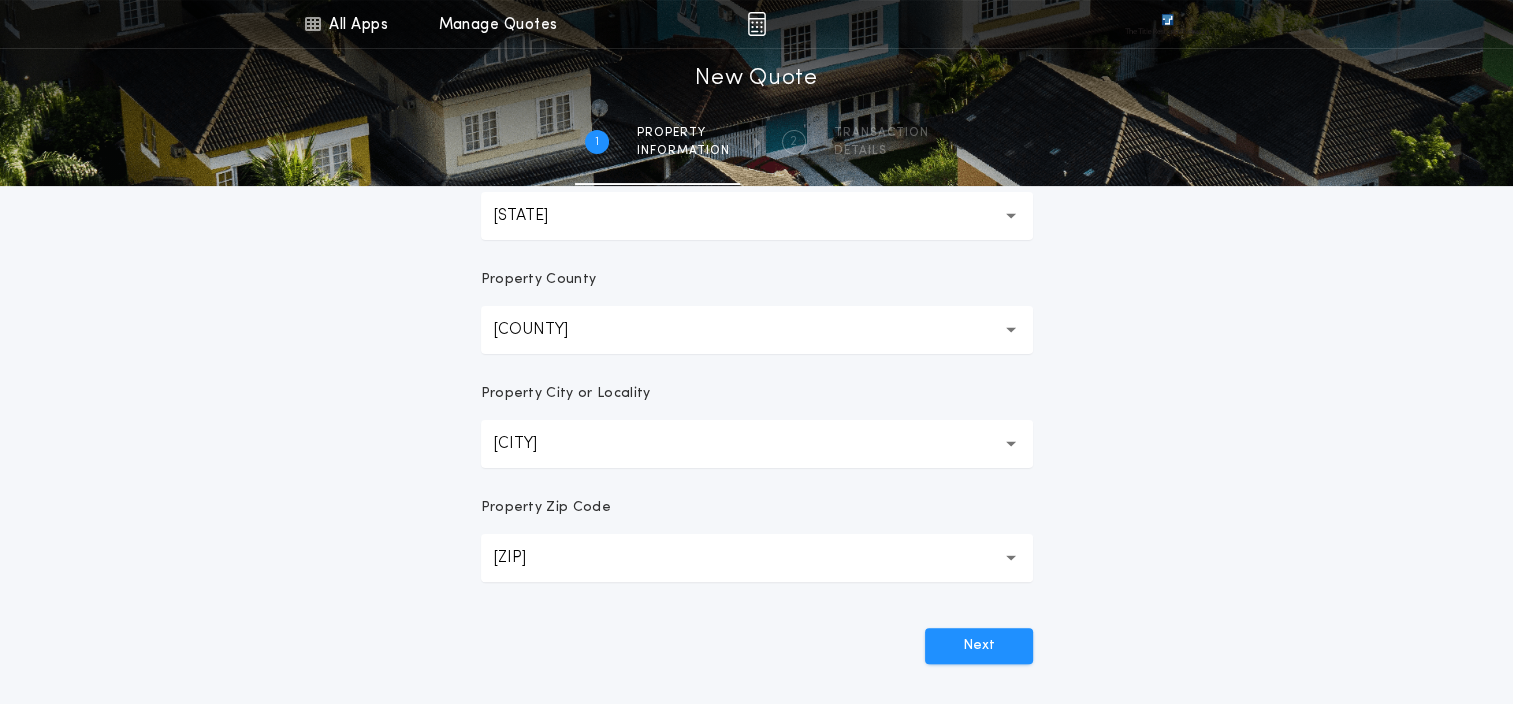 scroll, scrollTop: 403, scrollLeft: 0, axis: vertical 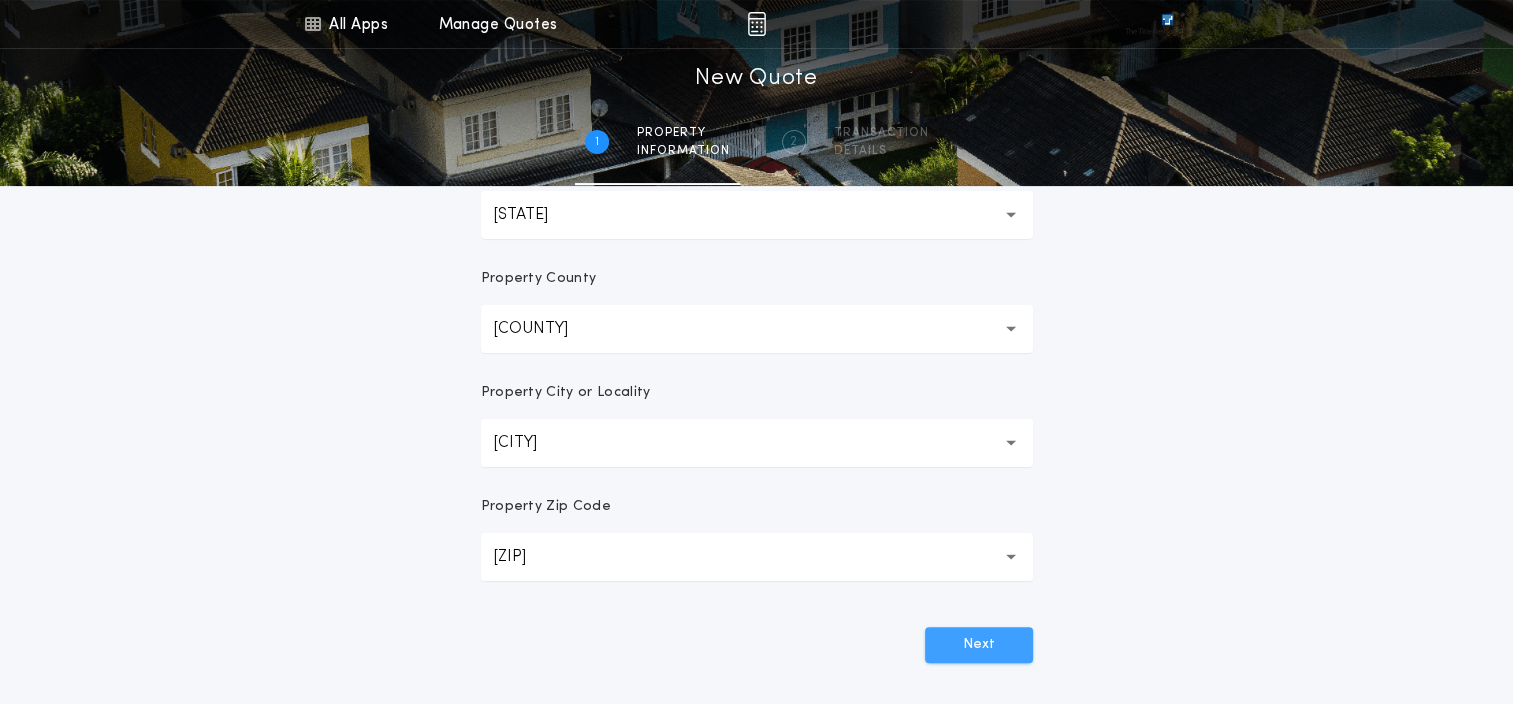 click on "Next" at bounding box center (979, 645) 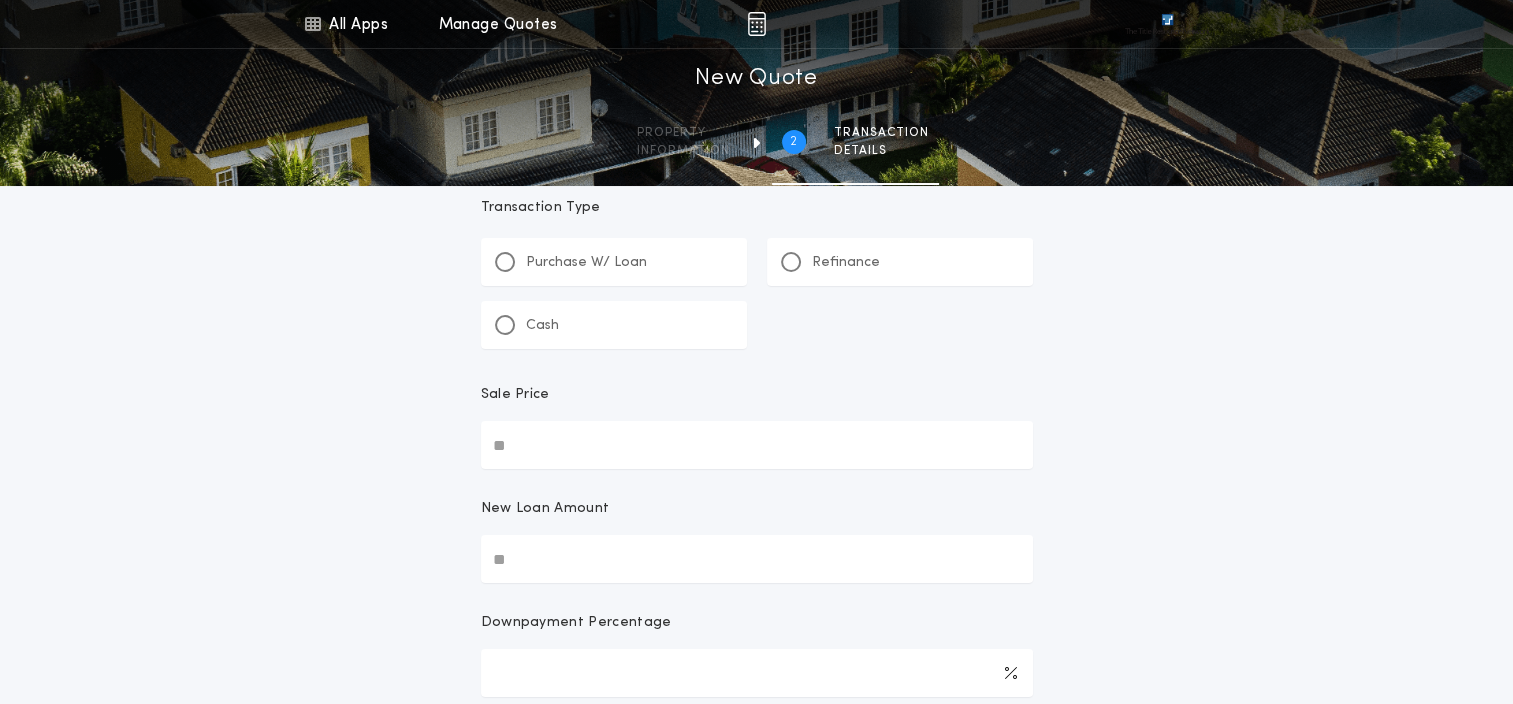 scroll, scrollTop: 34, scrollLeft: 0, axis: vertical 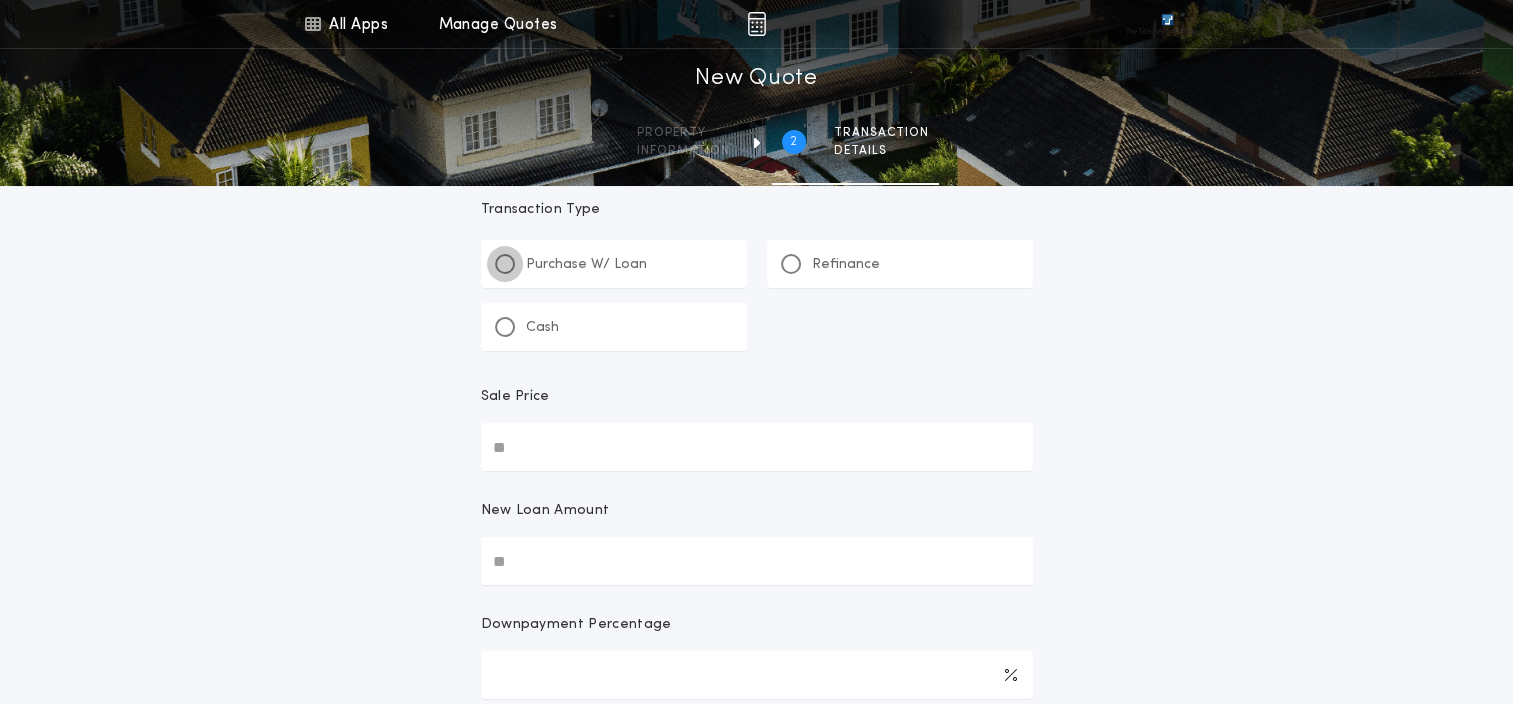 click at bounding box center [505, 264] 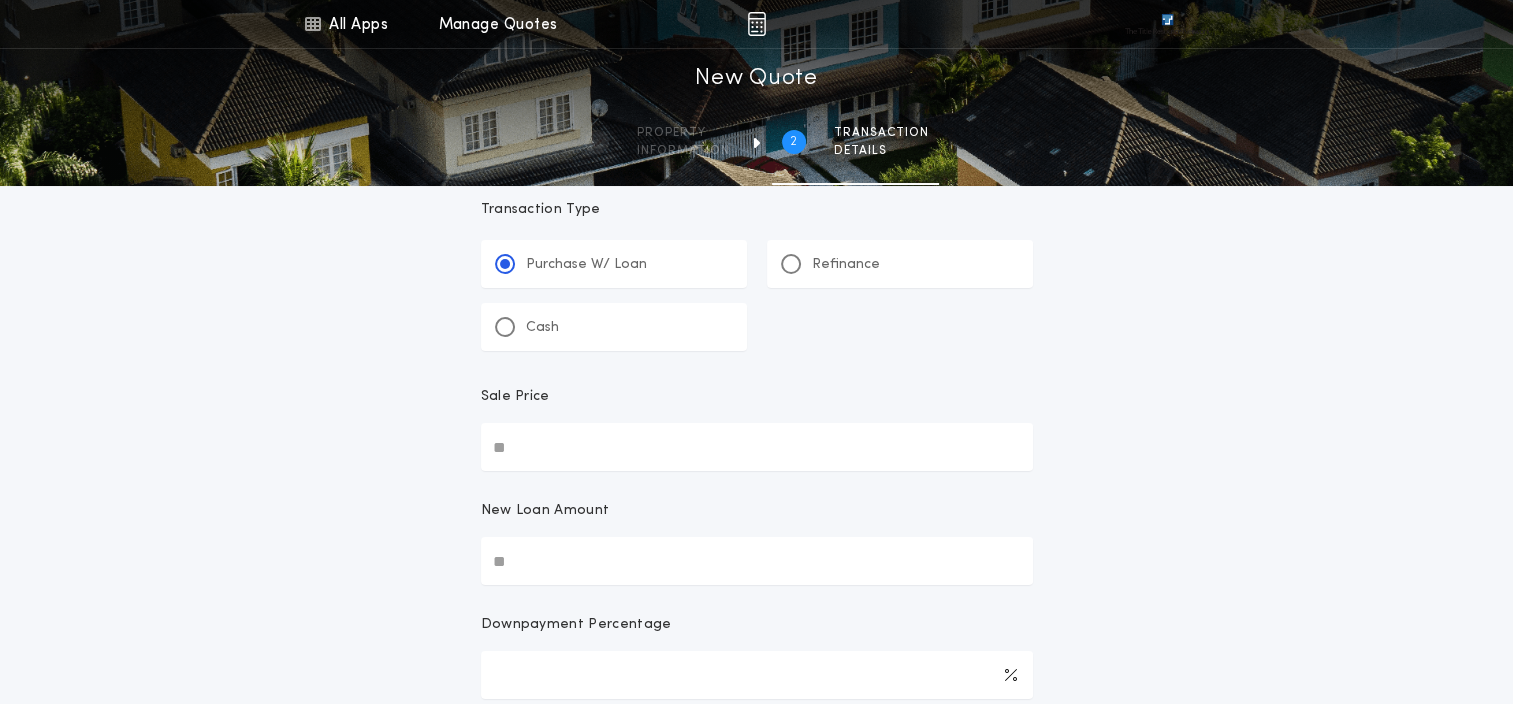 click on "Purchase W/ Loan Refinance Cash Sale Price New Loan Amount Downpayment Percentage Change Who Pays Title Fees   Endorsements 0 selected Is this a Reissue? Create Quote" at bounding box center (757, 573) 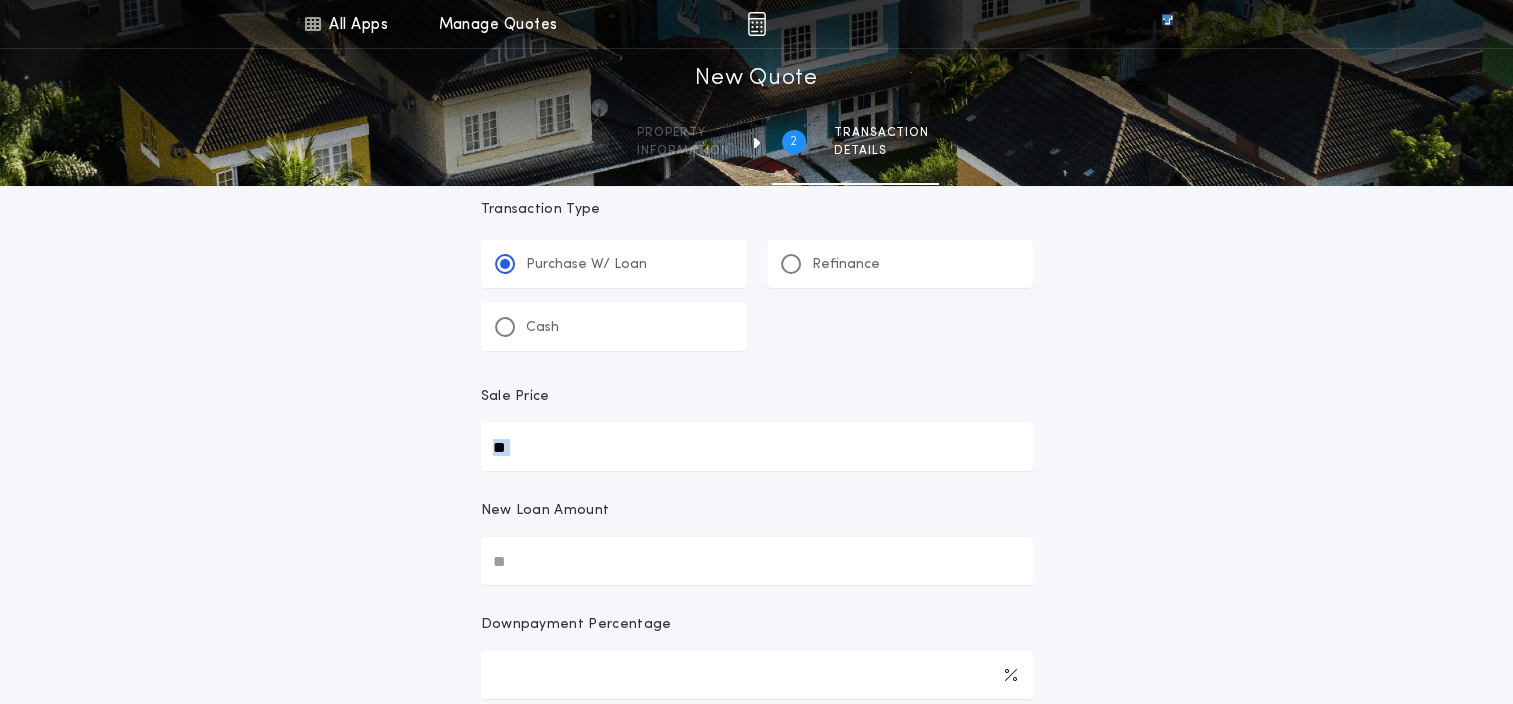 click on "Purchase W/ Loan Refinance Cash Sale Price New Loan Amount Downpayment Percentage Change Who Pays Title Fees   Endorsements 0 selected Create Quote" at bounding box center (757, 548) 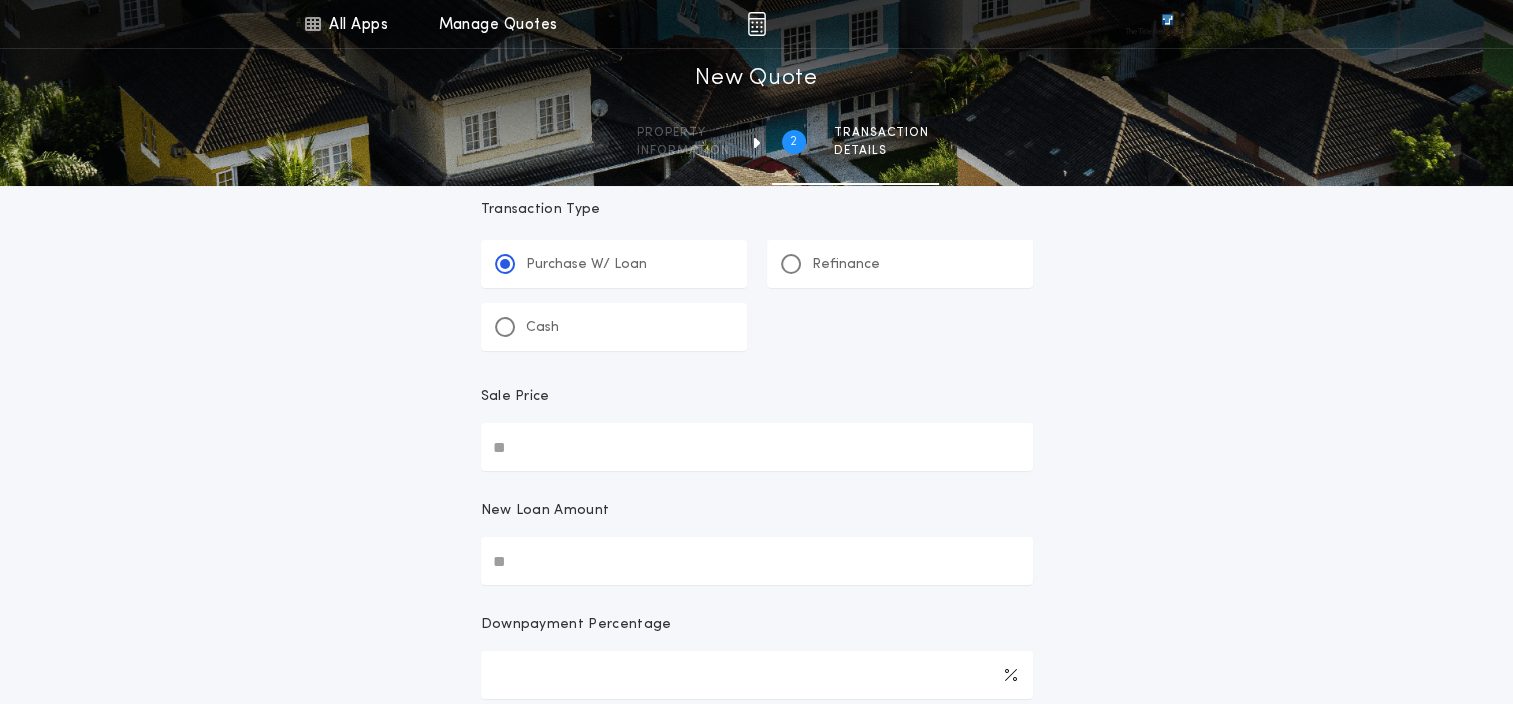 click on "Sale Price" at bounding box center [757, 447] 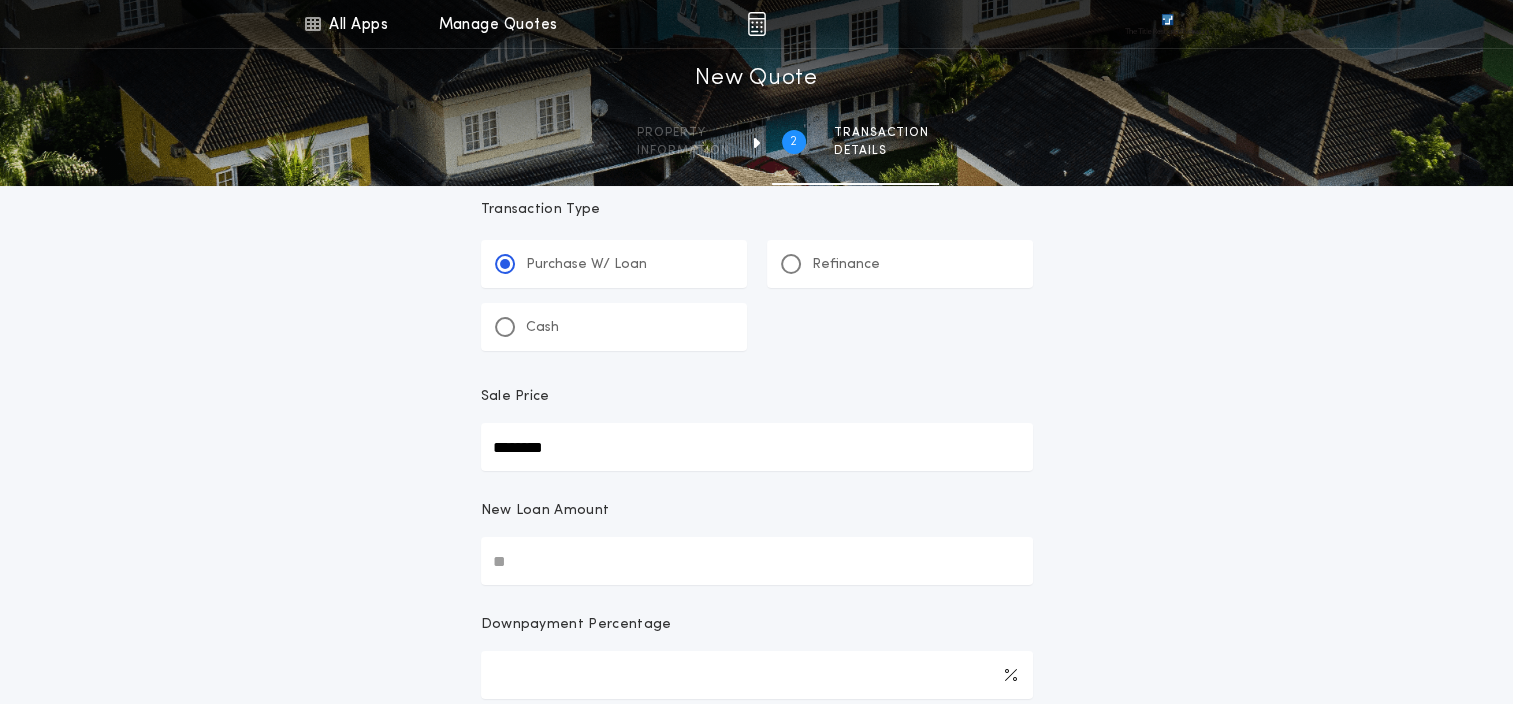 type on "********" 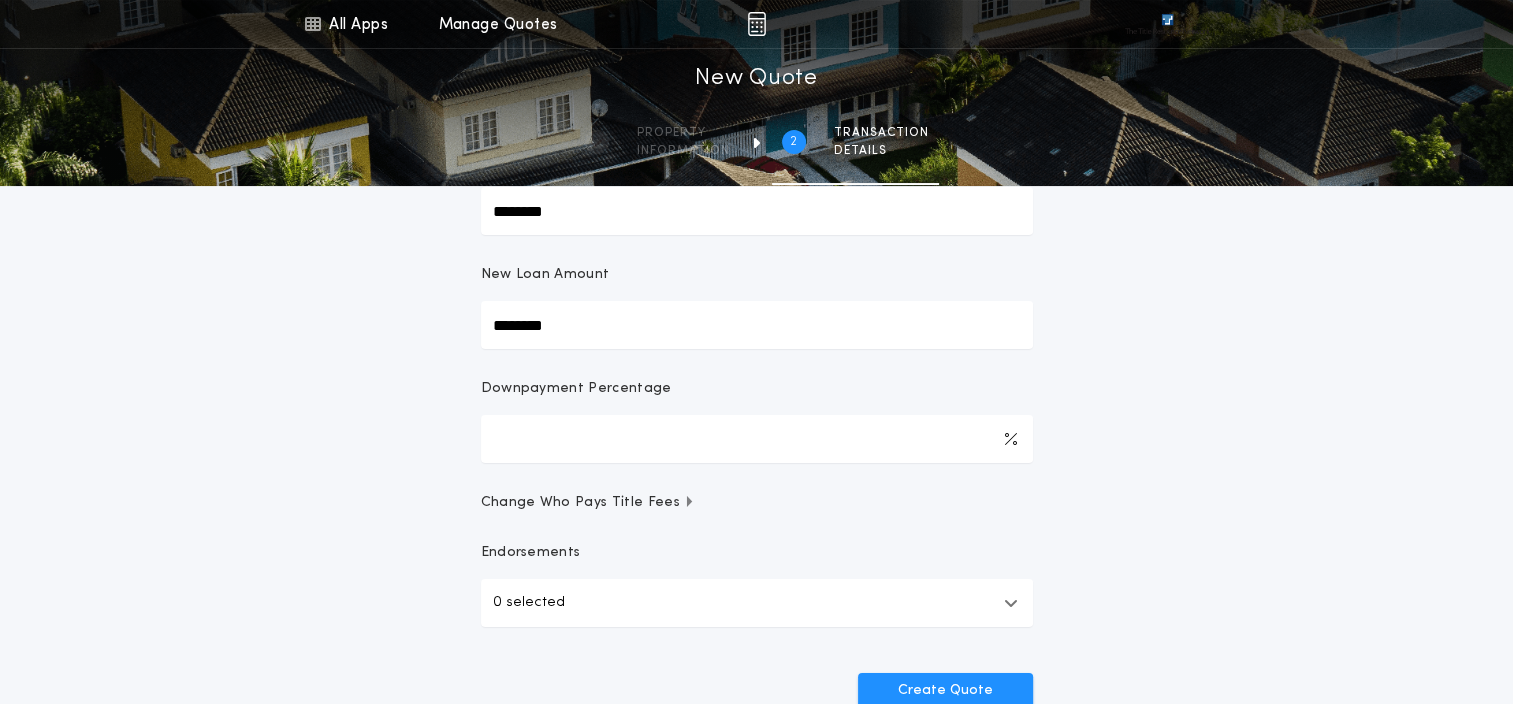scroll, scrollTop: 303, scrollLeft: 0, axis: vertical 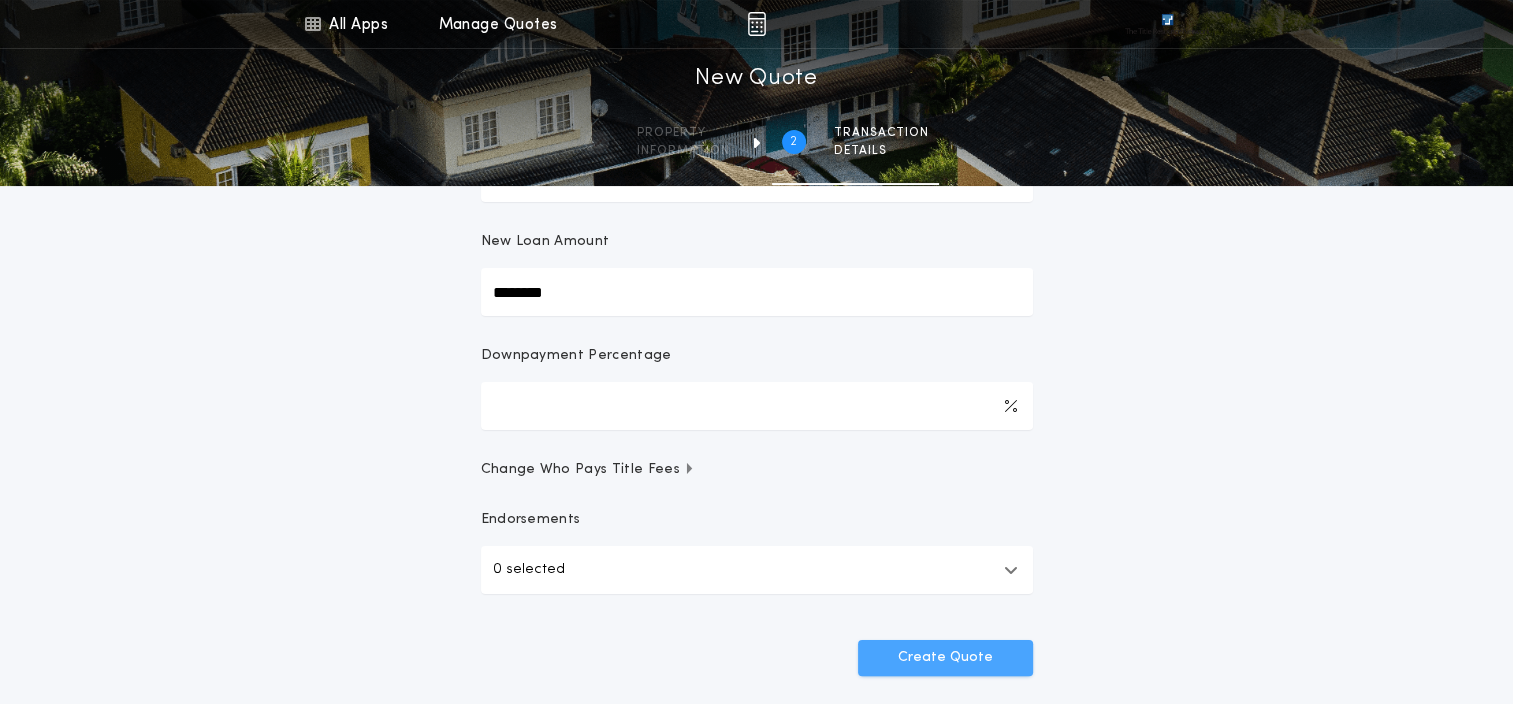 type on "********" 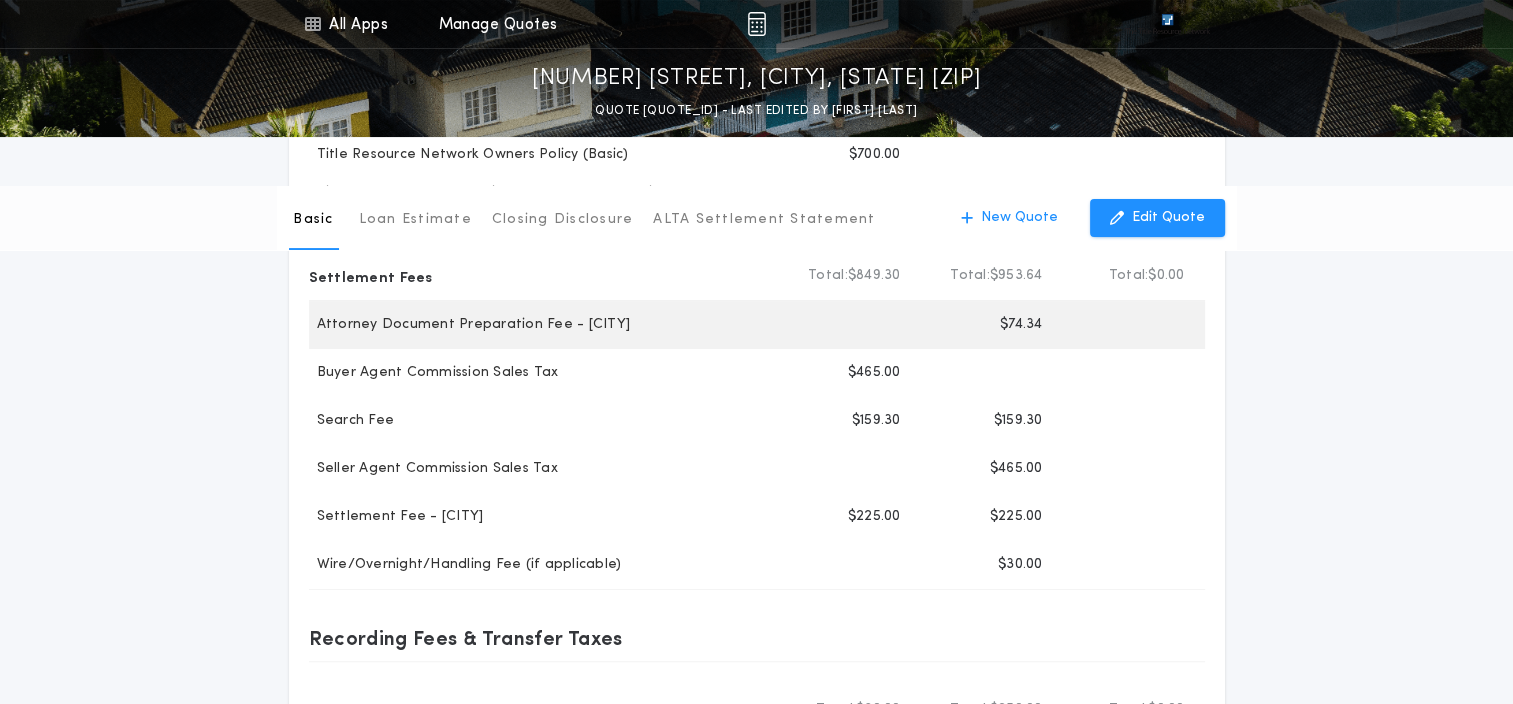 scroll, scrollTop: 0, scrollLeft: 0, axis: both 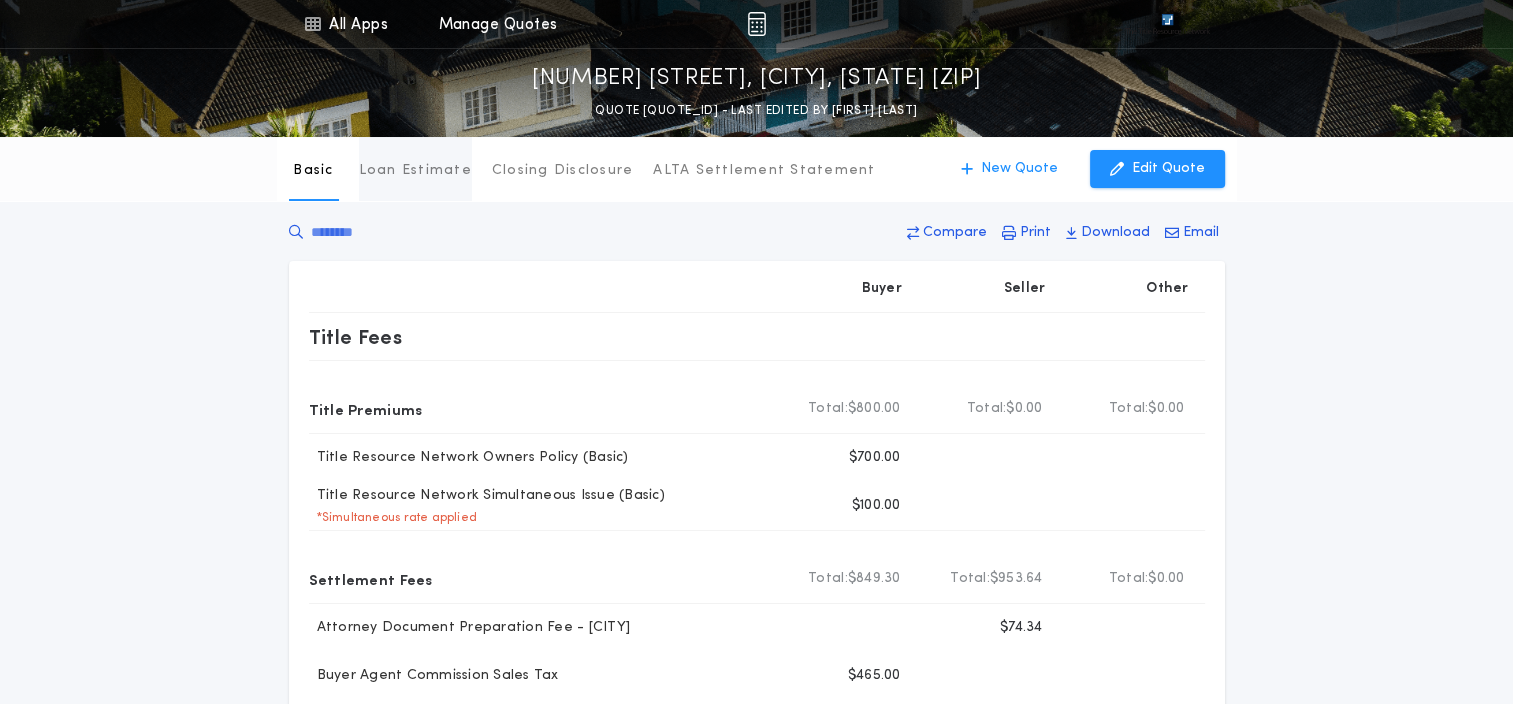 click on "Loan Estimate" at bounding box center [415, 171] 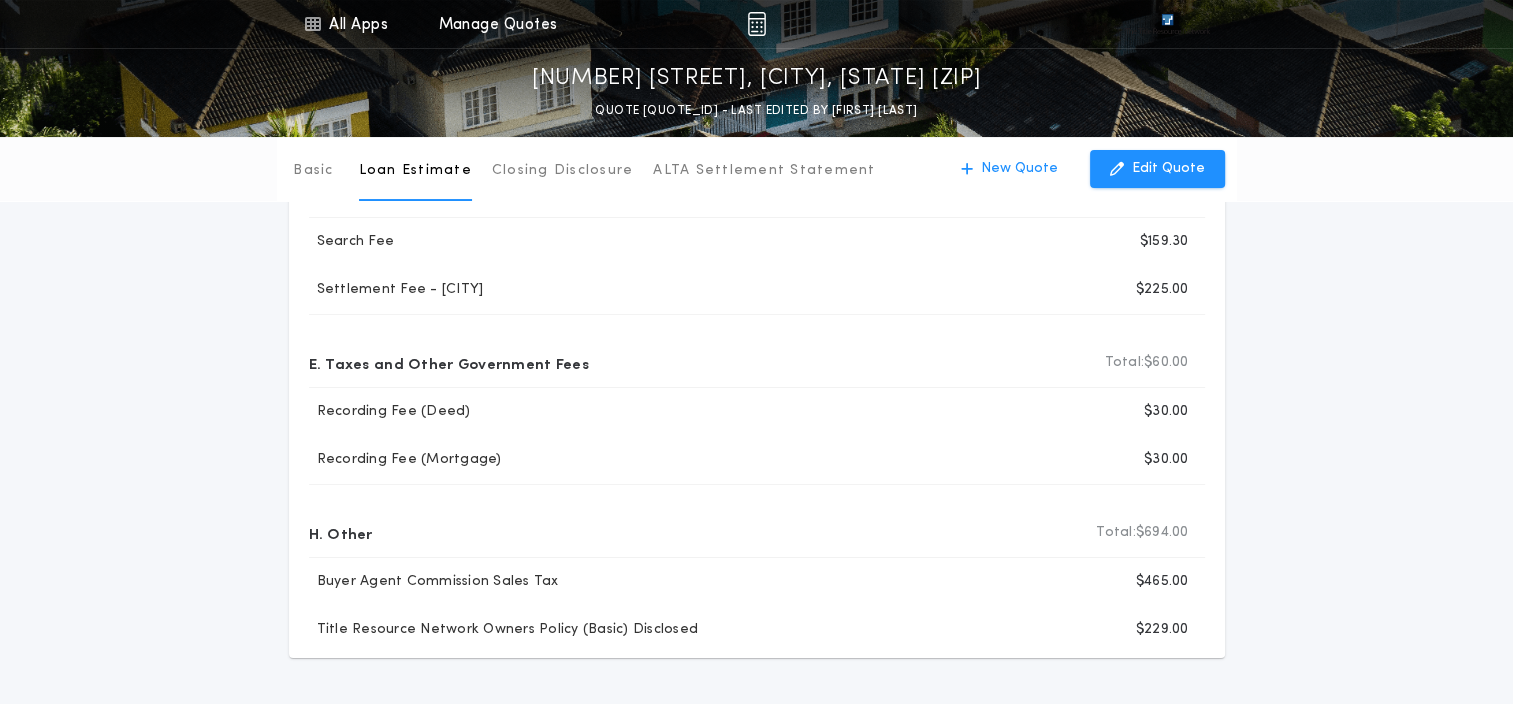 scroll, scrollTop: 216, scrollLeft: 0, axis: vertical 